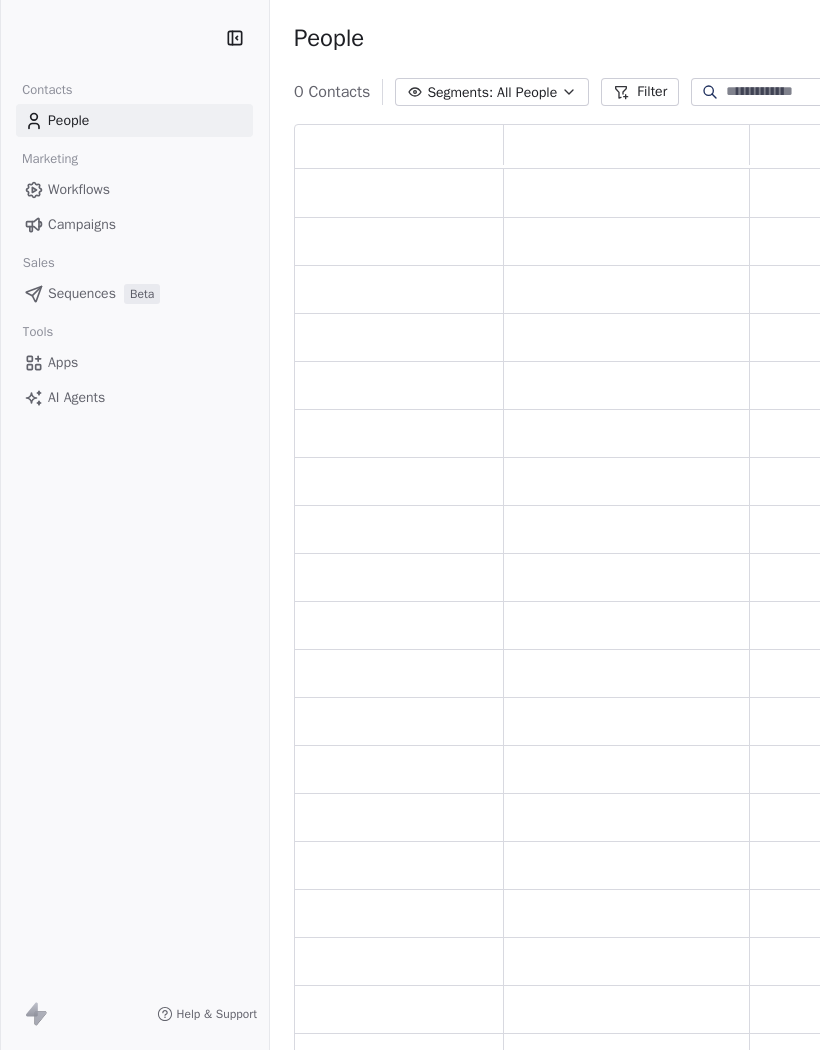 scroll, scrollTop: 0, scrollLeft: 0, axis: both 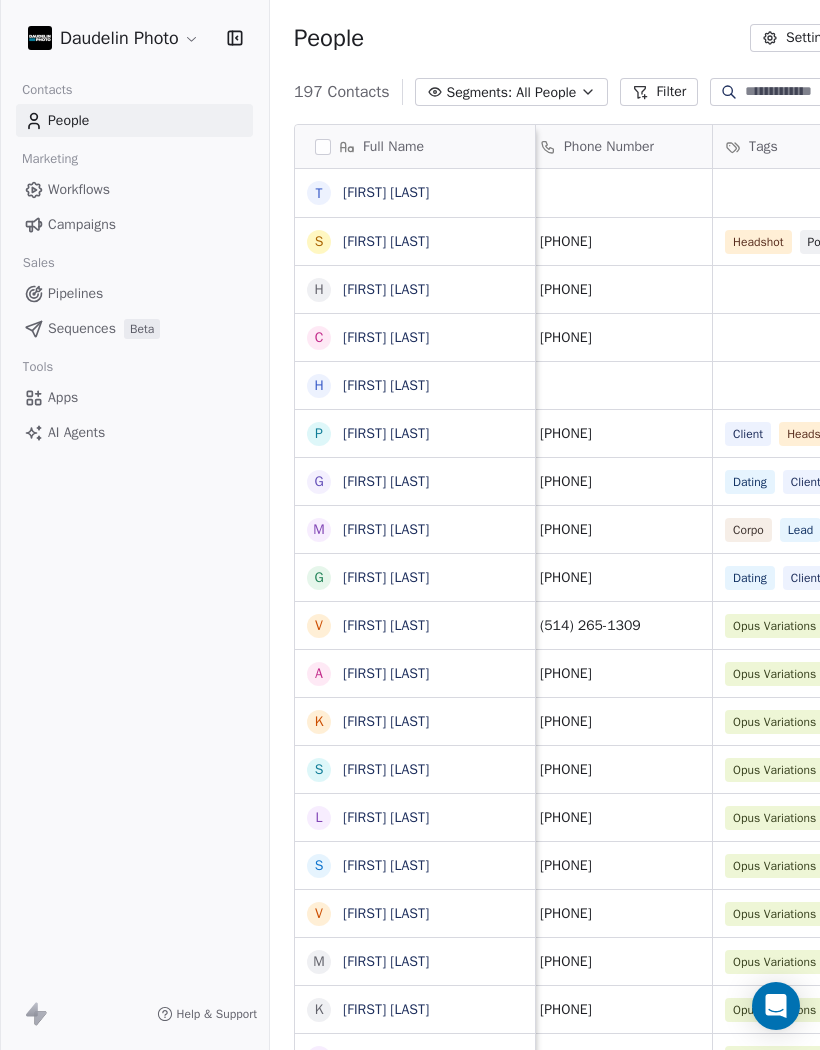 click at bounding box center (815, 92) 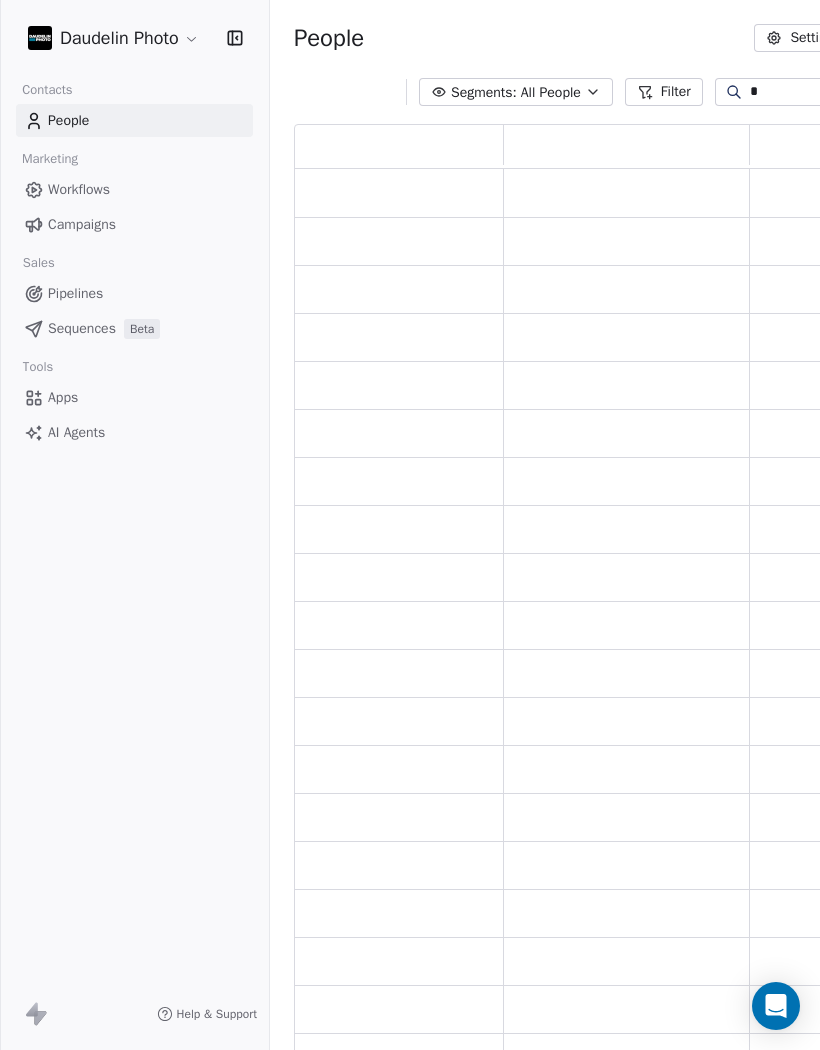 scroll, scrollTop: 1, scrollLeft: 1, axis: both 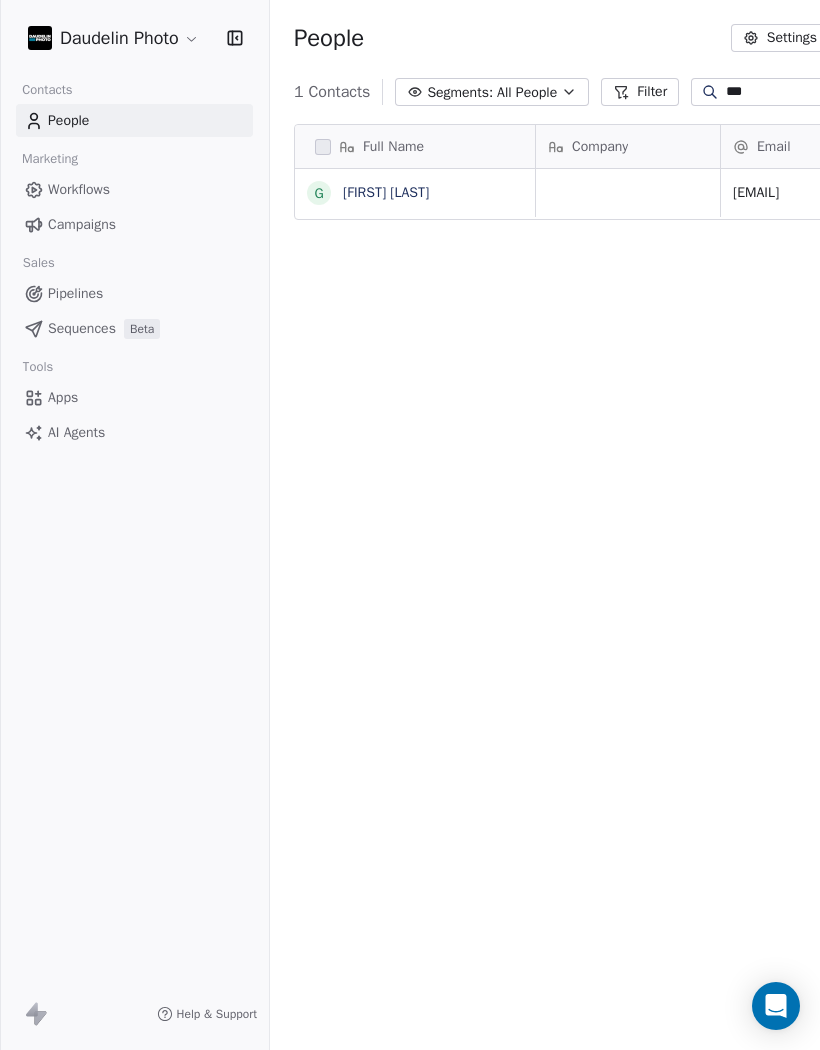 type on "***" 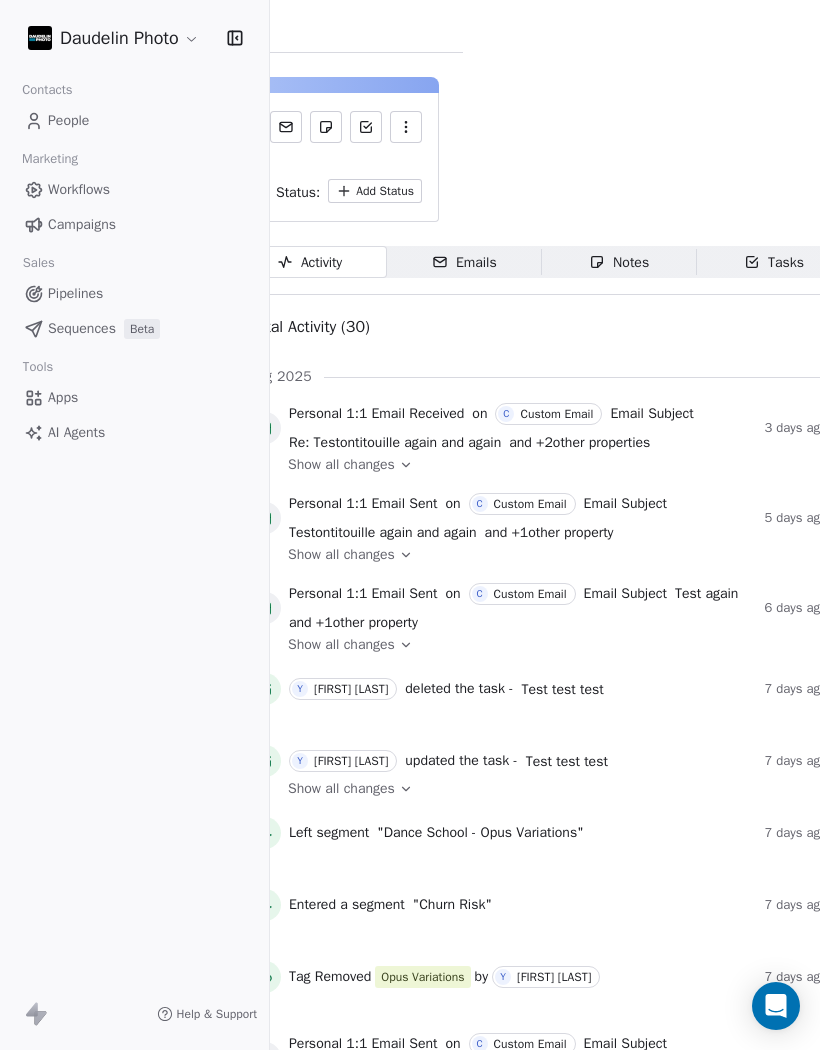 scroll, scrollTop: 0, scrollLeft: 356, axis: horizontal 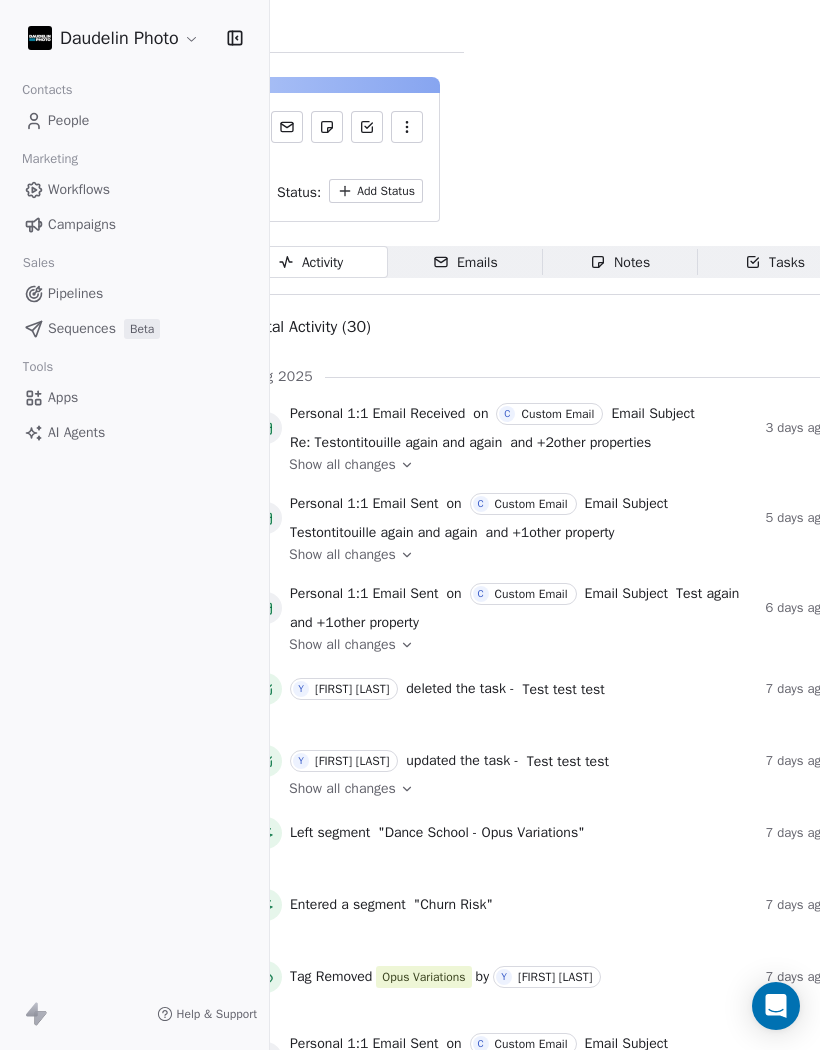 click on "Emails Emails" at bounding box center [465, 262] 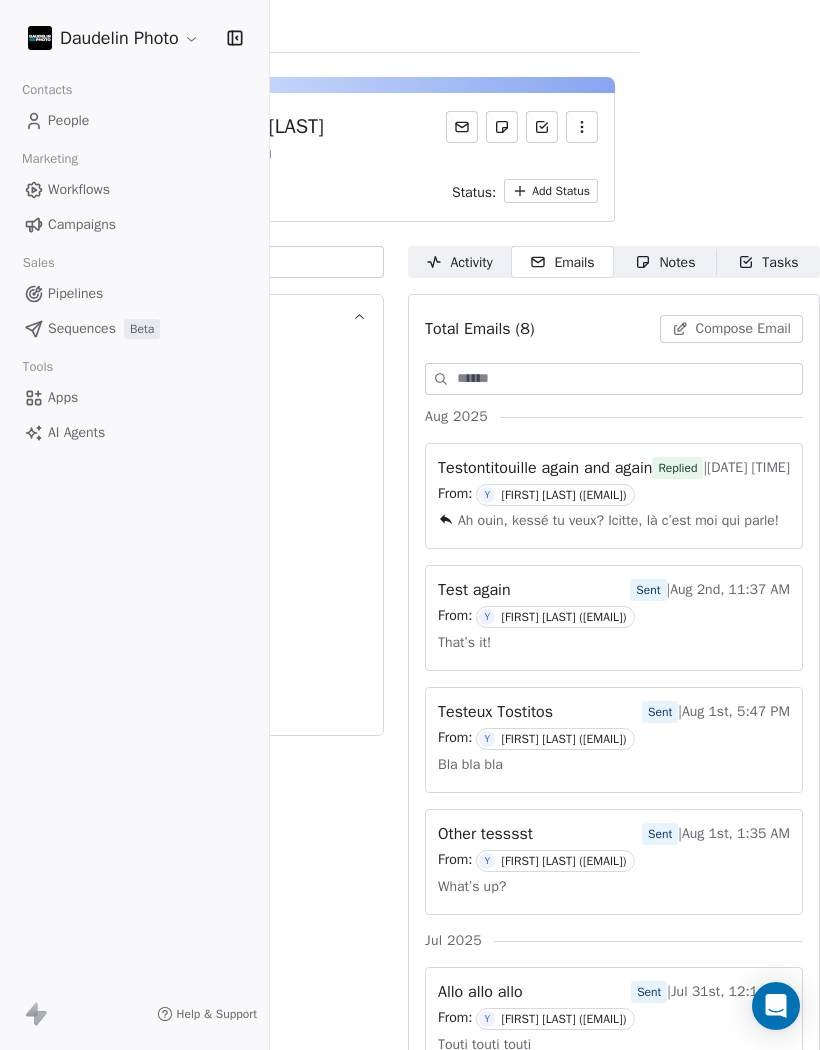 scroll, scrollTop: 0, scrollLeft: 233, axis: horizontal 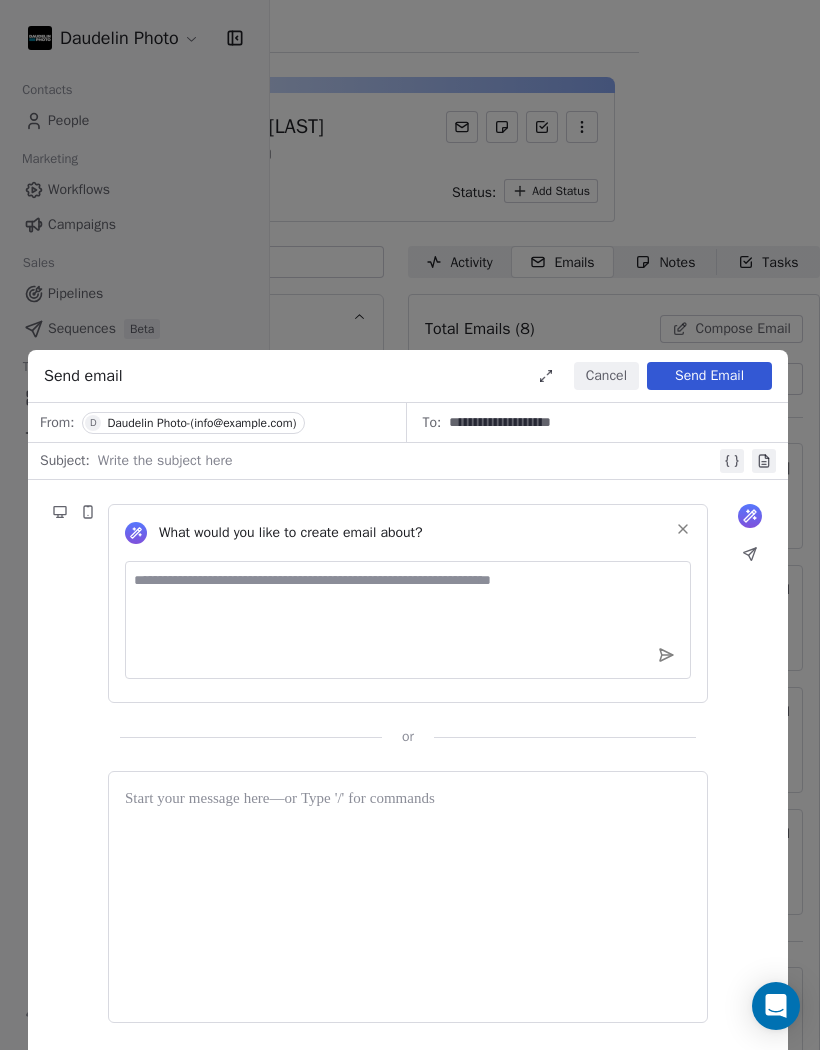click at bounding box center [407, 461] 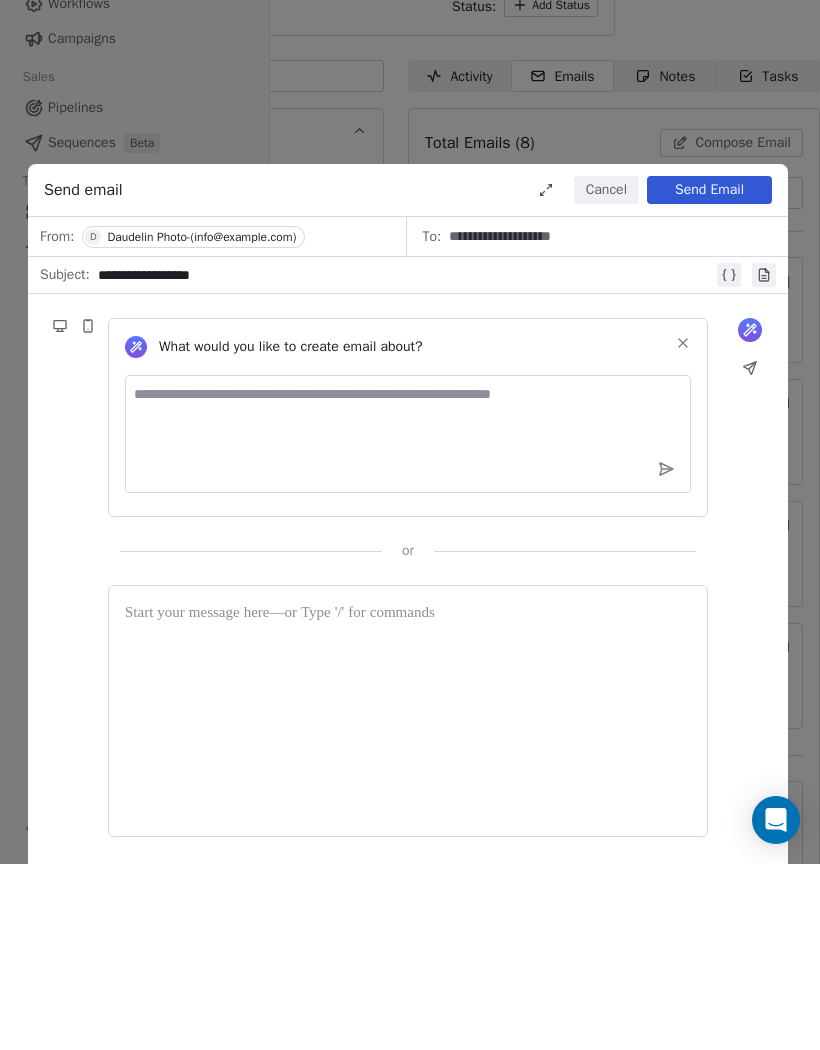 click at bounding box center (408, 897) 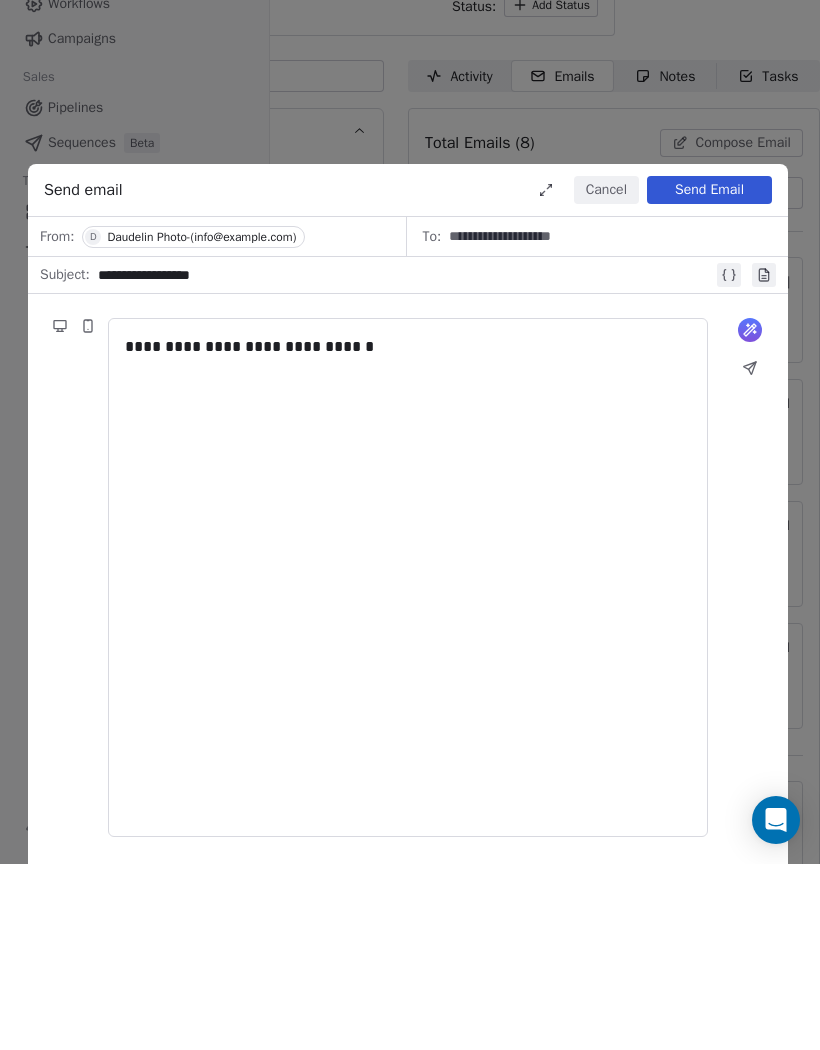 click on "Send Email" at bounding box center (709, 376) 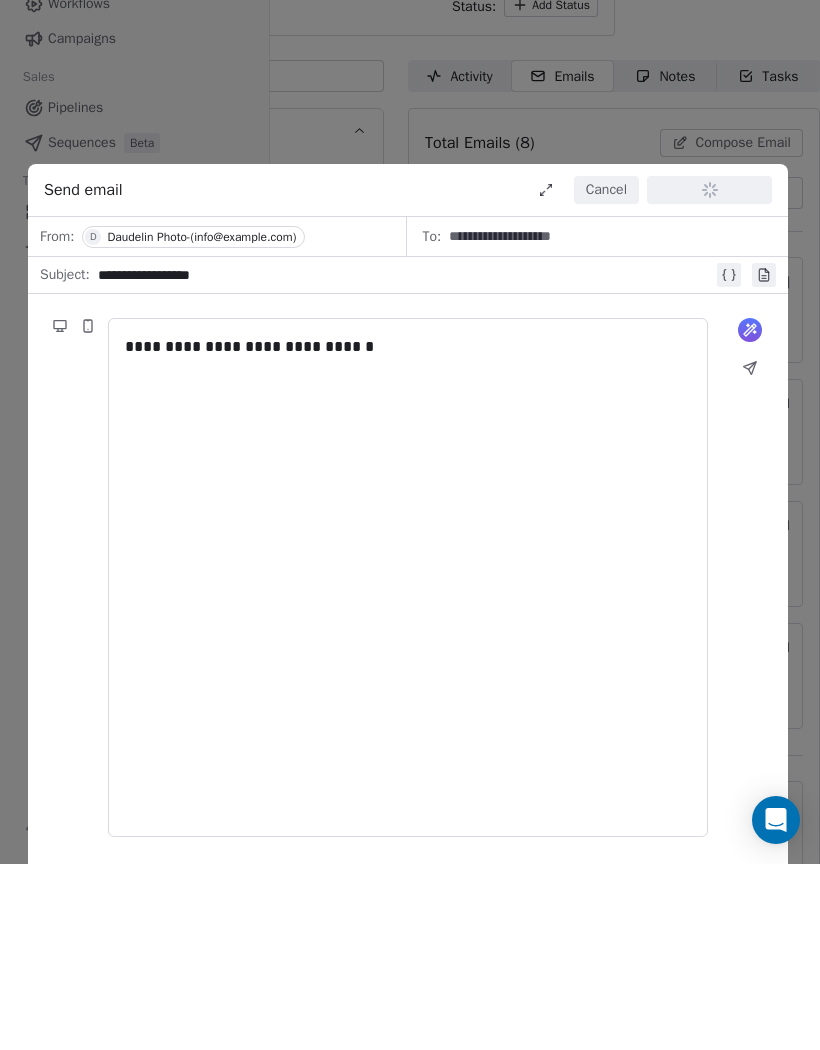 scroll, scrollTop: 87, scrollLeft: 0, axis: vertical 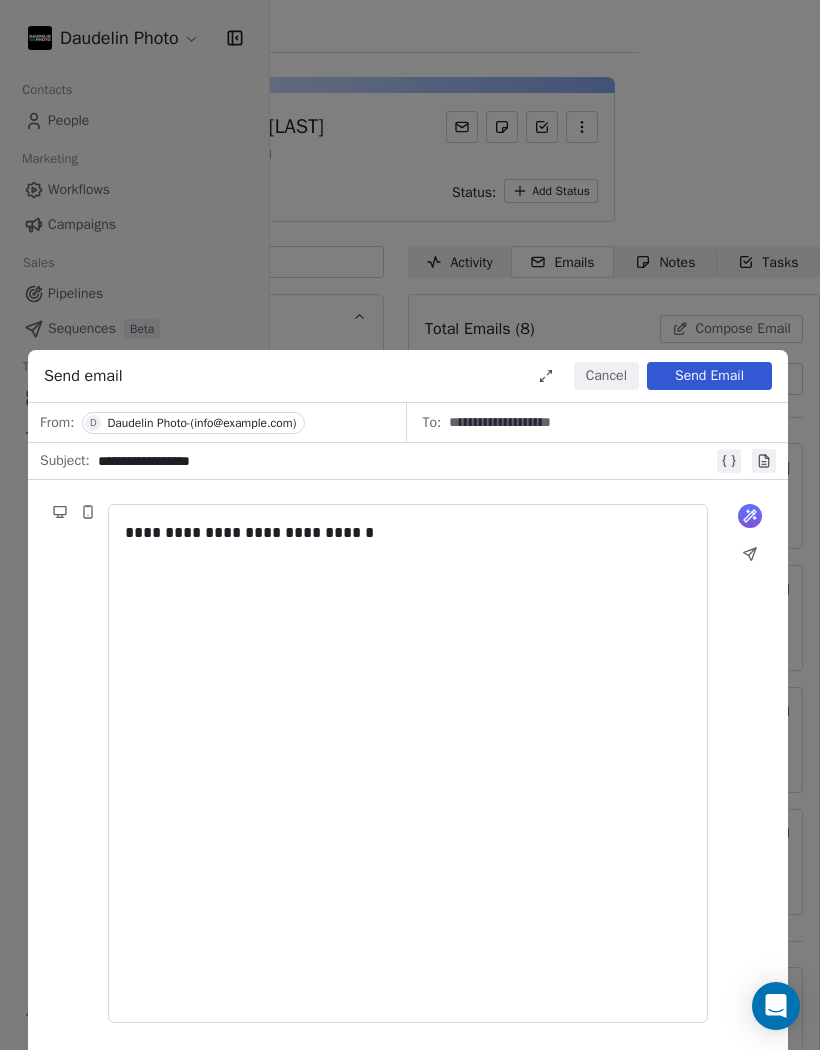 click on "Send Email" at bounding box center [709, 376] 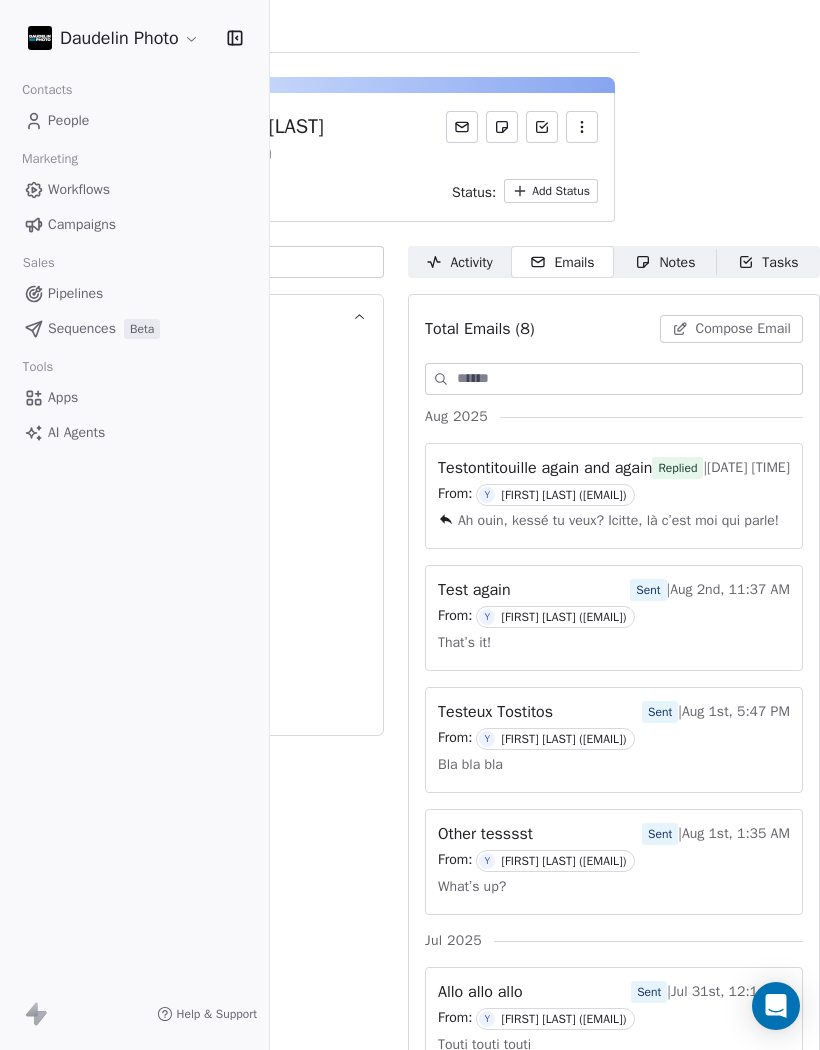 click on "Compose Email" at bounding box center [743, 329] 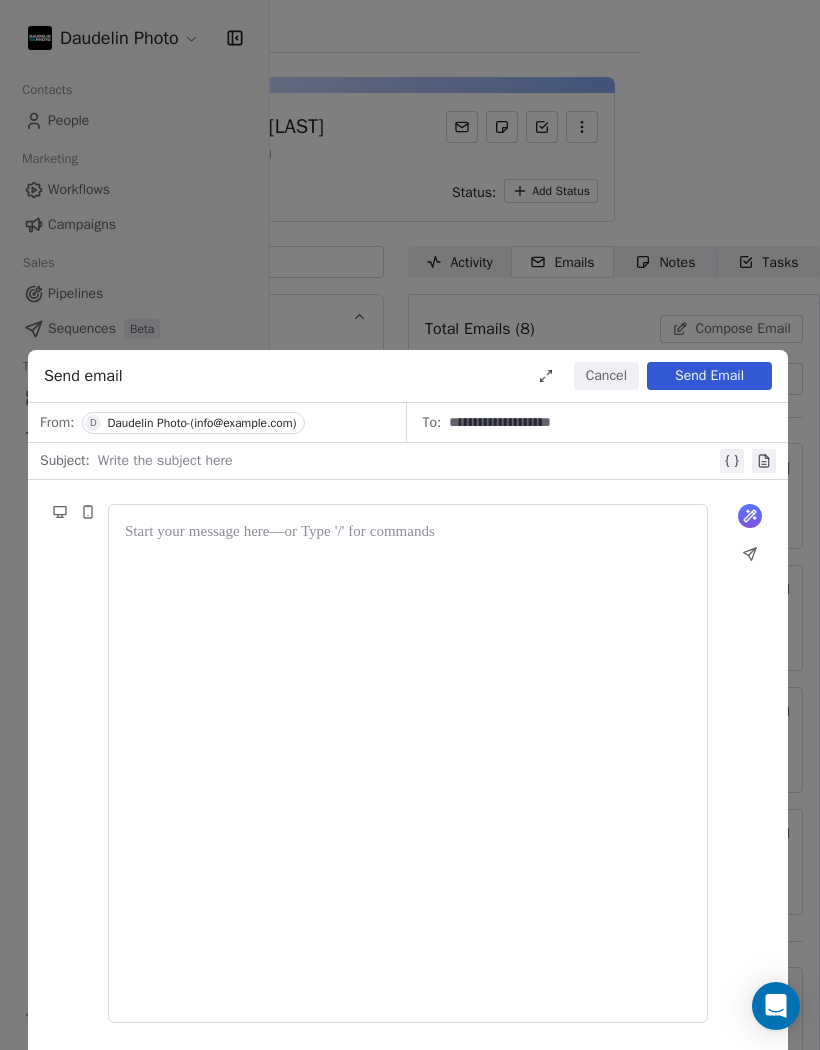 click at bounding box center [407, 461] 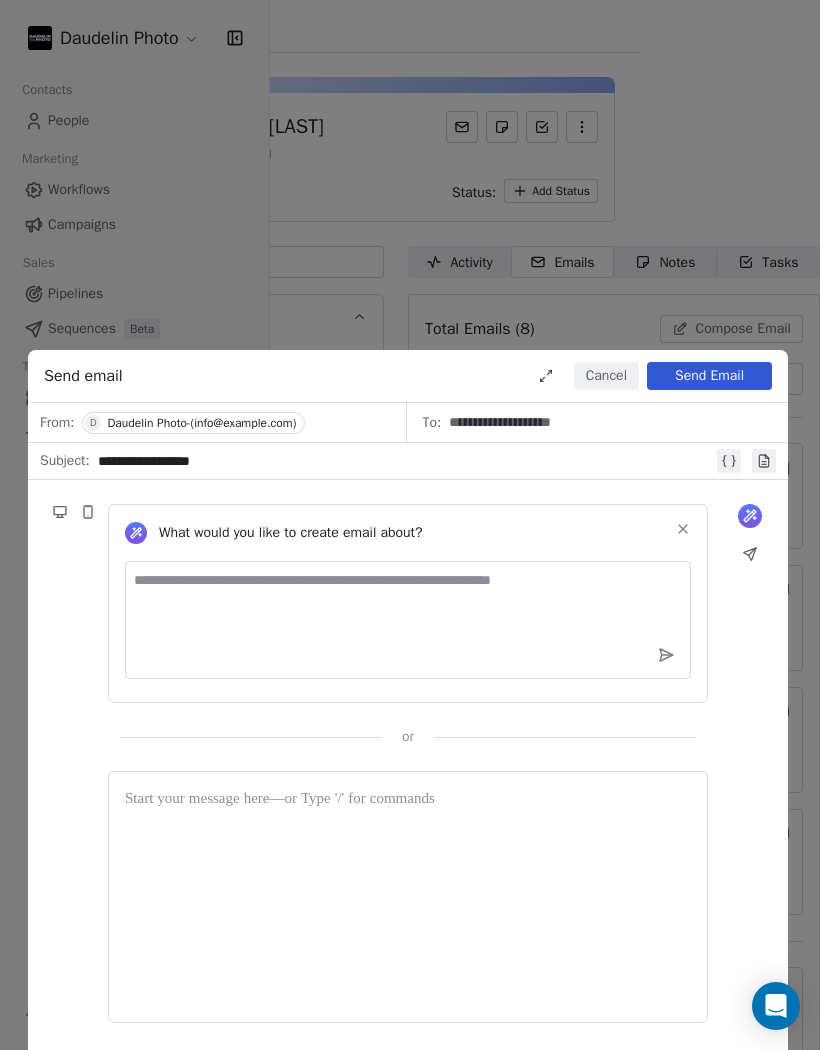 click on "**********" at bounding box center (410, 525) 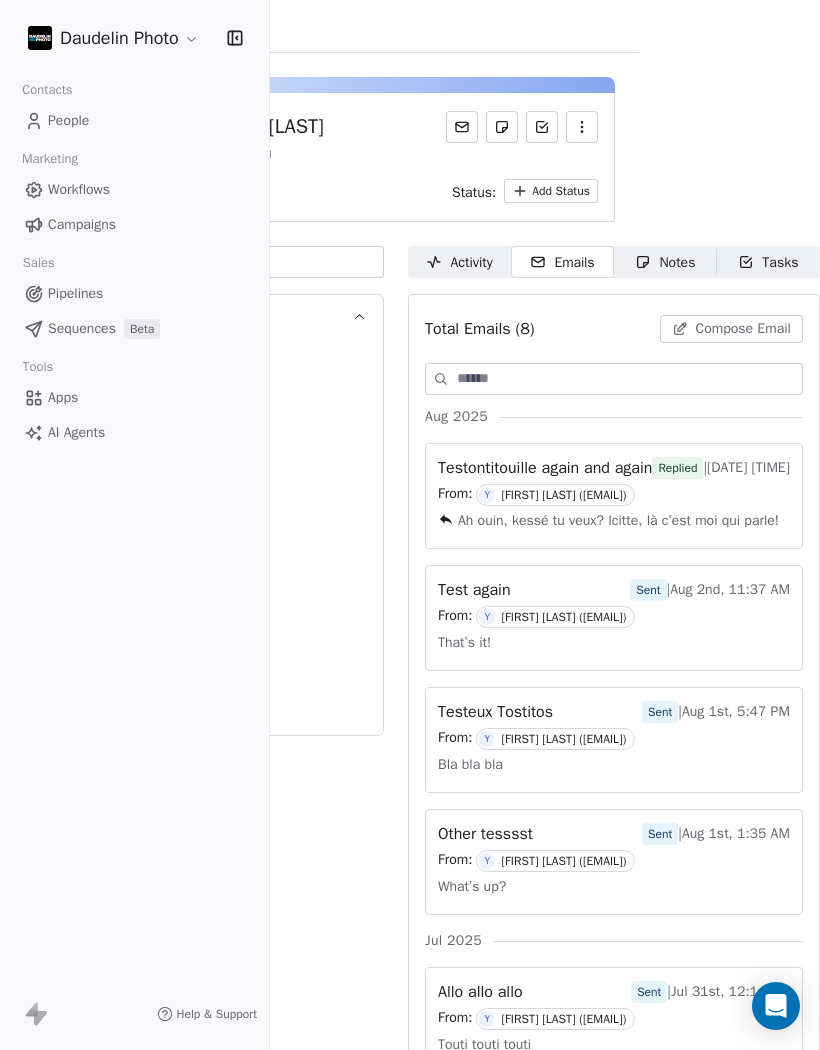 scroll, scrollTop: 0, scrollLeft: 0, axis: both 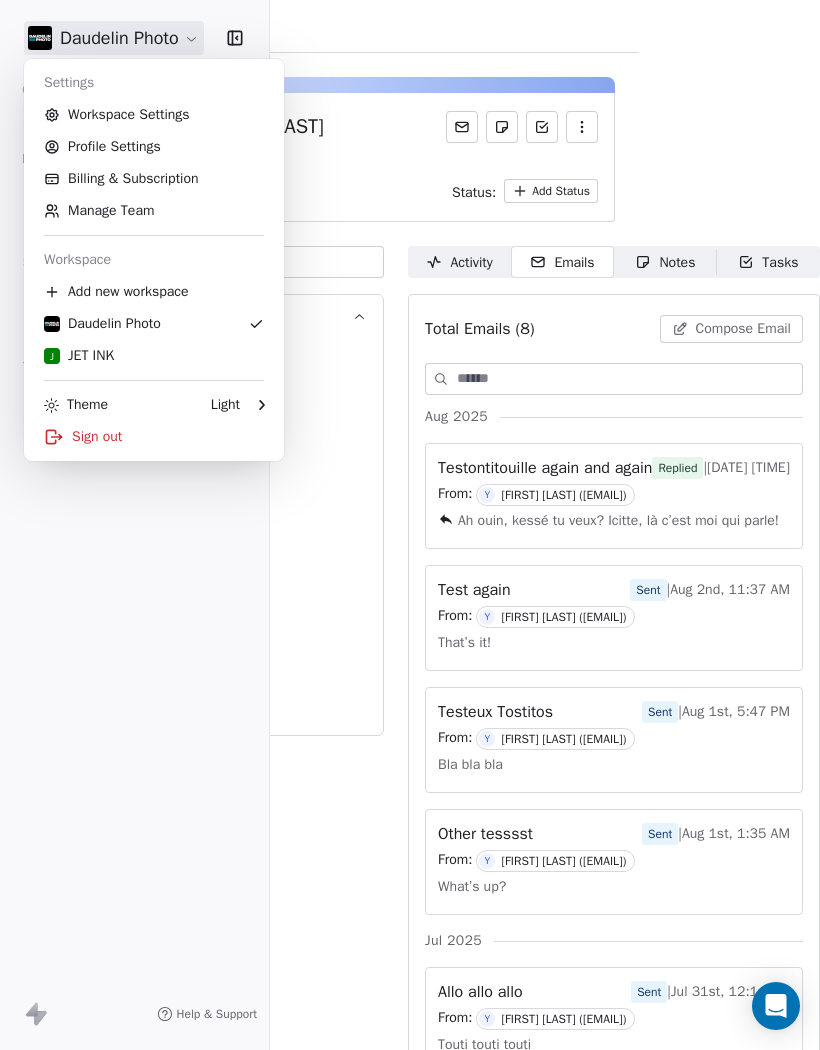 click on "Theme Light" at bounding box center [142, 405] 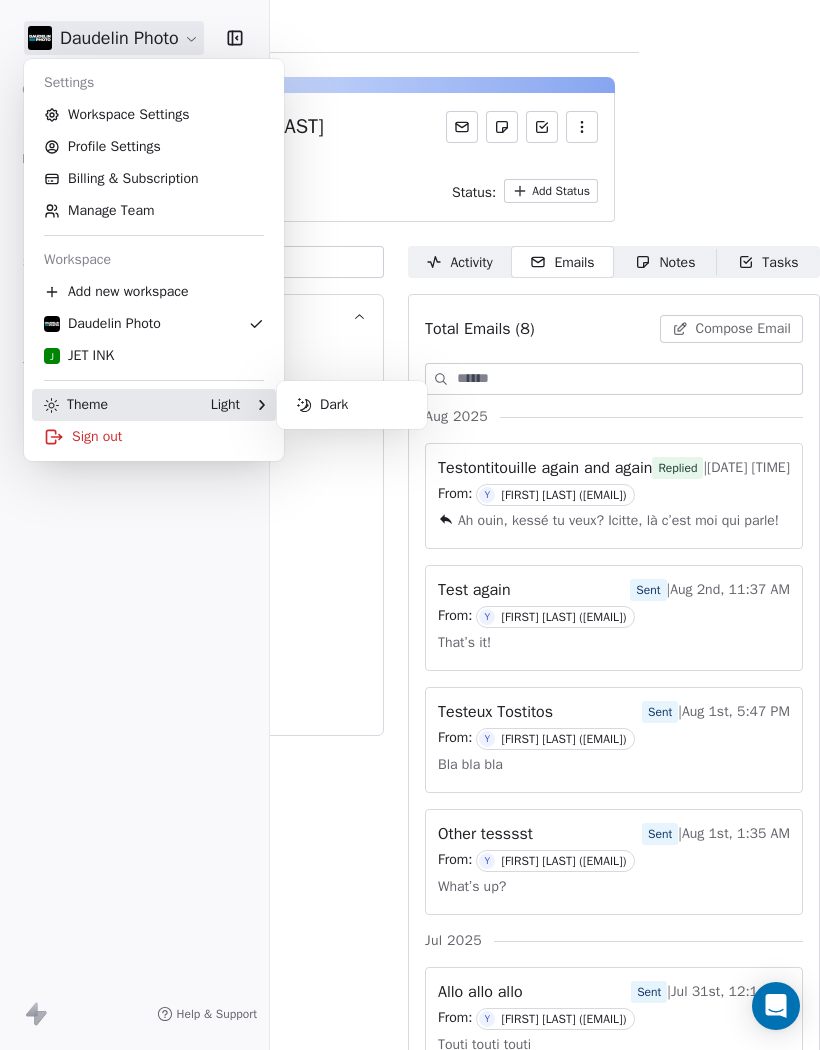 click on "Dark" at bounding box center (352, 405) 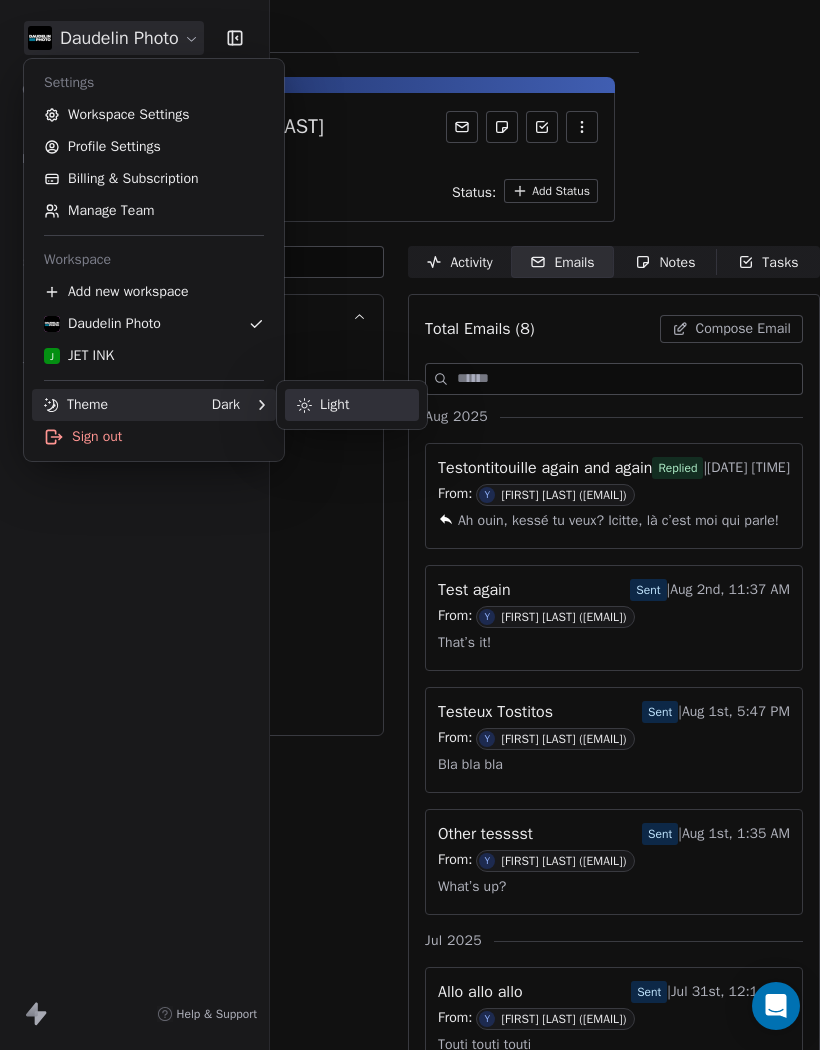 click on "Daudelin Photo Contacts People Marketing Workflows Campaigns Sales Pipelines Sequences Beta Tools Apps AI Agents Help & Support Back [FIRST] [LAST] [EMAIL] Add Tags Status: Add Status Swipe One Full Name [FIRST] [LAST] Email [EMAIL] Phone Number Add Address [ADDRESS] Annual Income Add Annual Revenue Add See 42 More Activity Activity Emails Emails Notes Notes Tasks Tasks Total Emails (8) Compose Email Aug 2025 Testontitouille again and again Replied | Aug 3rd, 3:09 PM From: Y [FIRST] [LAST] (info@example.com) Ah ouin, kessé tu veux? Icitte, là c’est moi qui parle! Test again Sent | Aug 2nd, 11:37 AM From: Y [FIRST] [LAST] (info@example.com) That’s it! Testeux Tostitos Sent | Aug 1st, 5:47 PM From: Y [FIRST] [LAST] (info@example.com) Bla bla bla Other tesssst Sent | Aug 1st, 1:35 AM From: Y [FIRST] [LAST] (info@example.com) What’s up? Jul 2025 Allo allo allo Sent | From: Y Sent |" at bounding box center (410, 525) 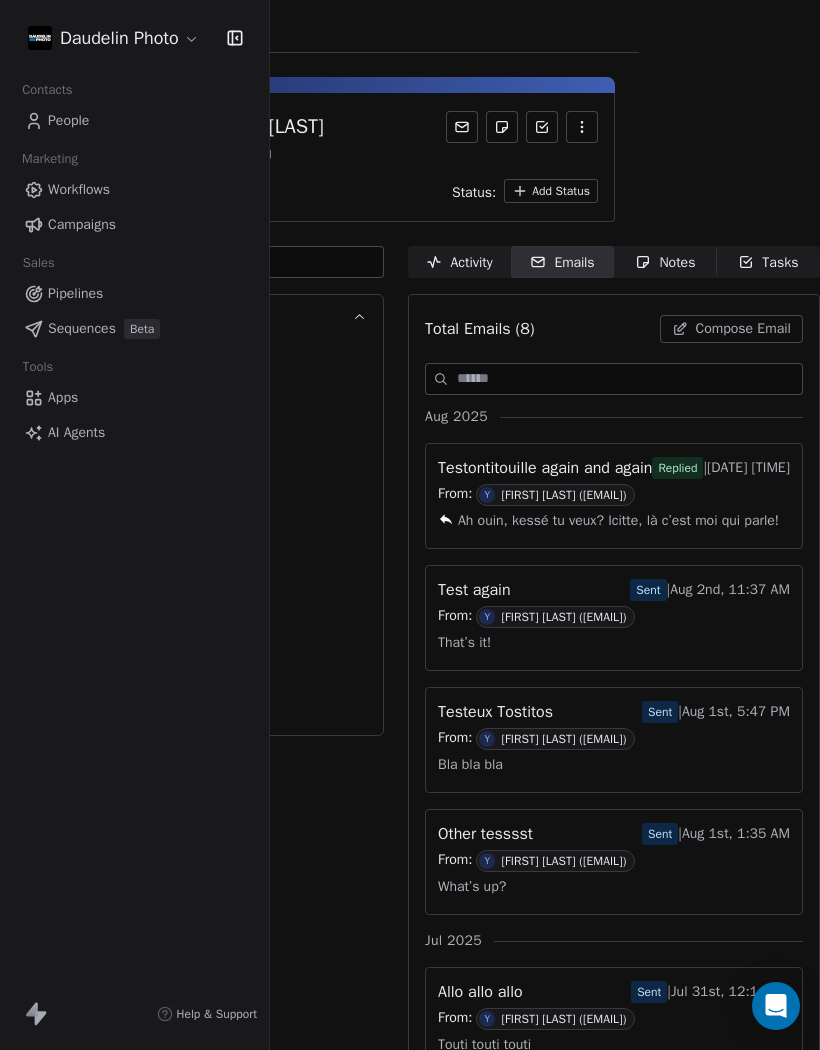 click on "Compose Email" at bounding box center (731, 329) 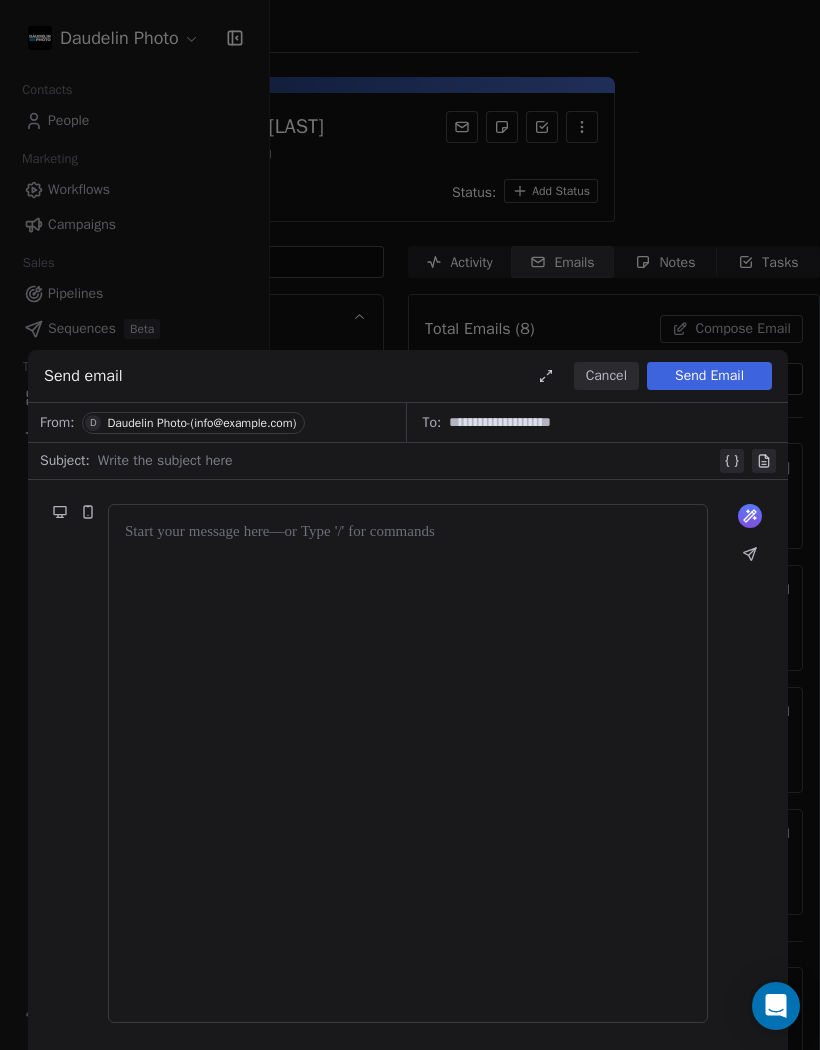 click at bounding box center (408, 763) 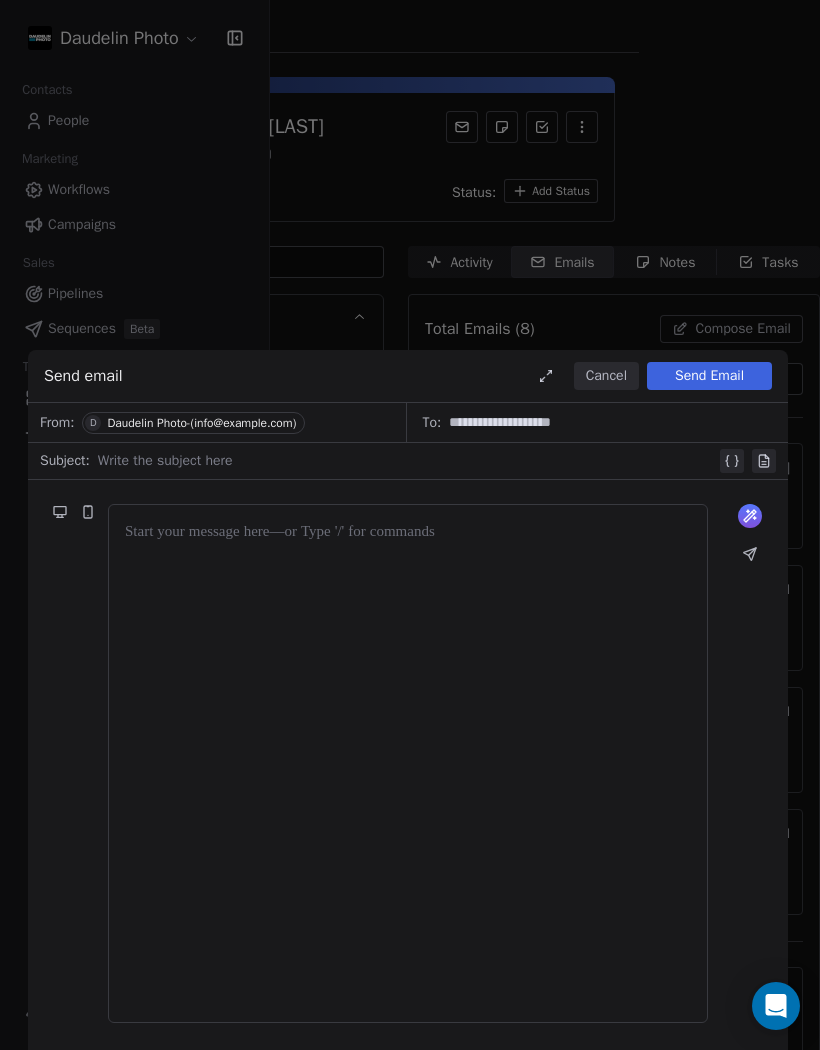 type 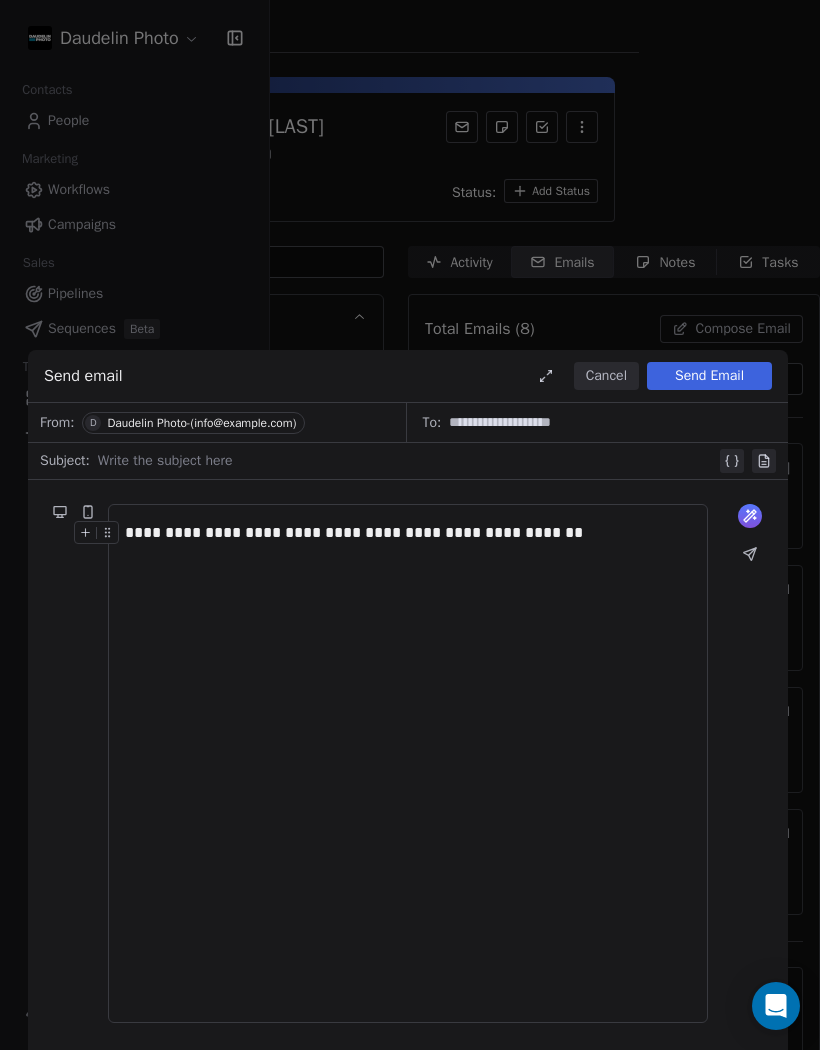 click on "**********" at bounding box center [408, 533] 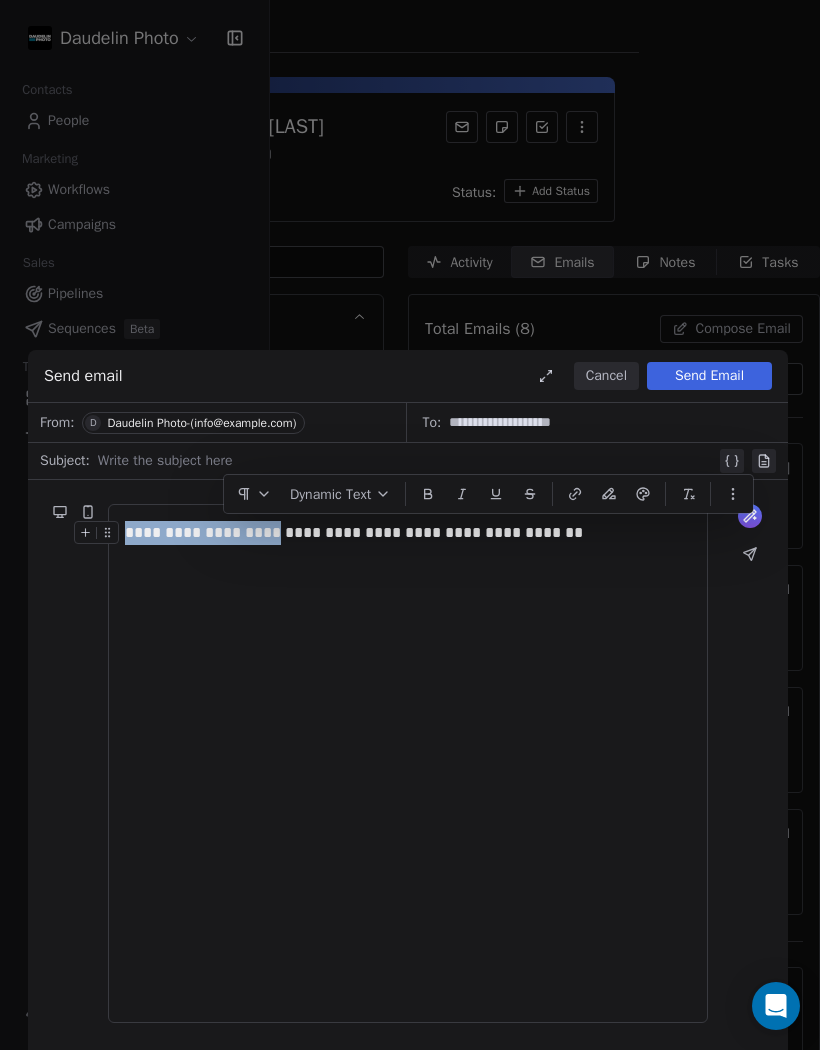 scroll, scrollTop: 0, scrollLeft: 191, axis: horizontal 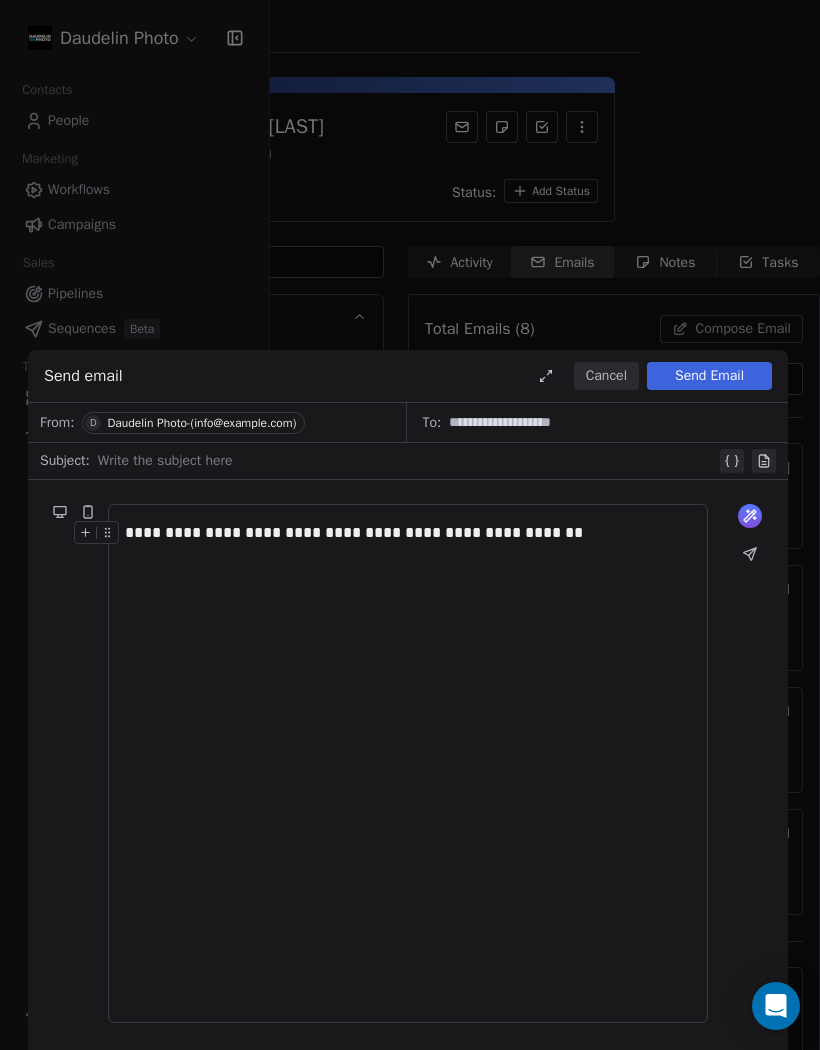 click on "**********" at bounding box center [408, 763] 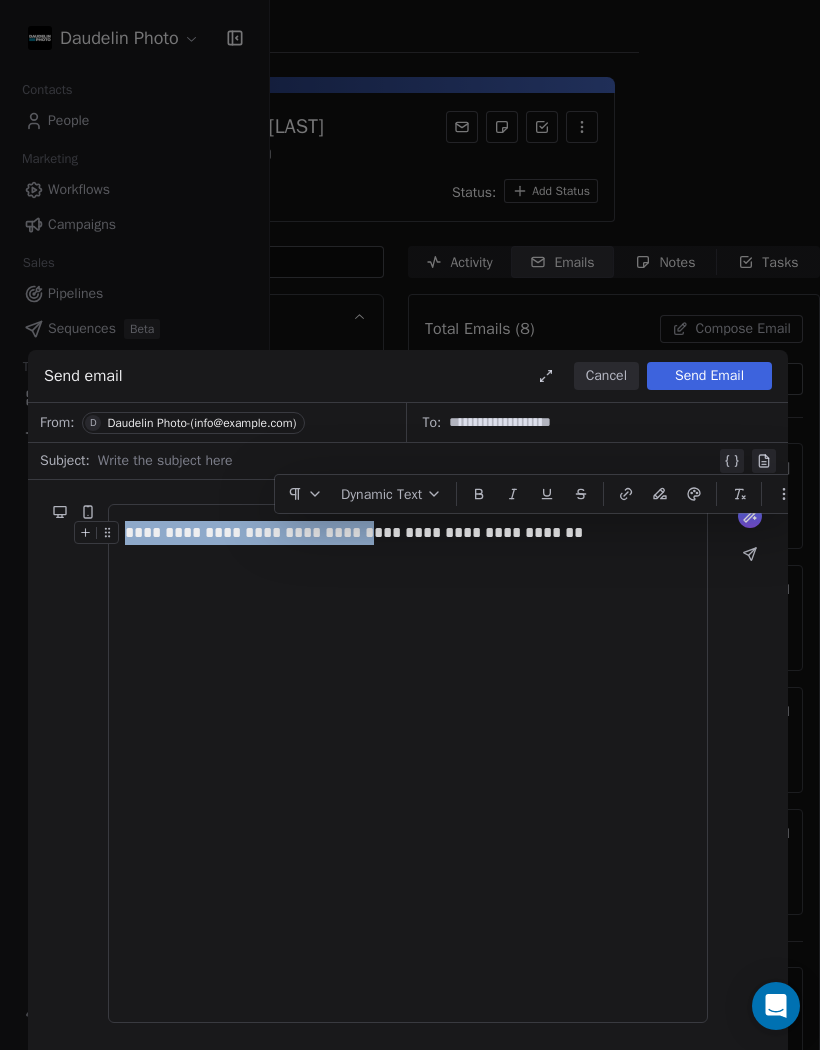 click on "**********" at bounding box center [410, 525] 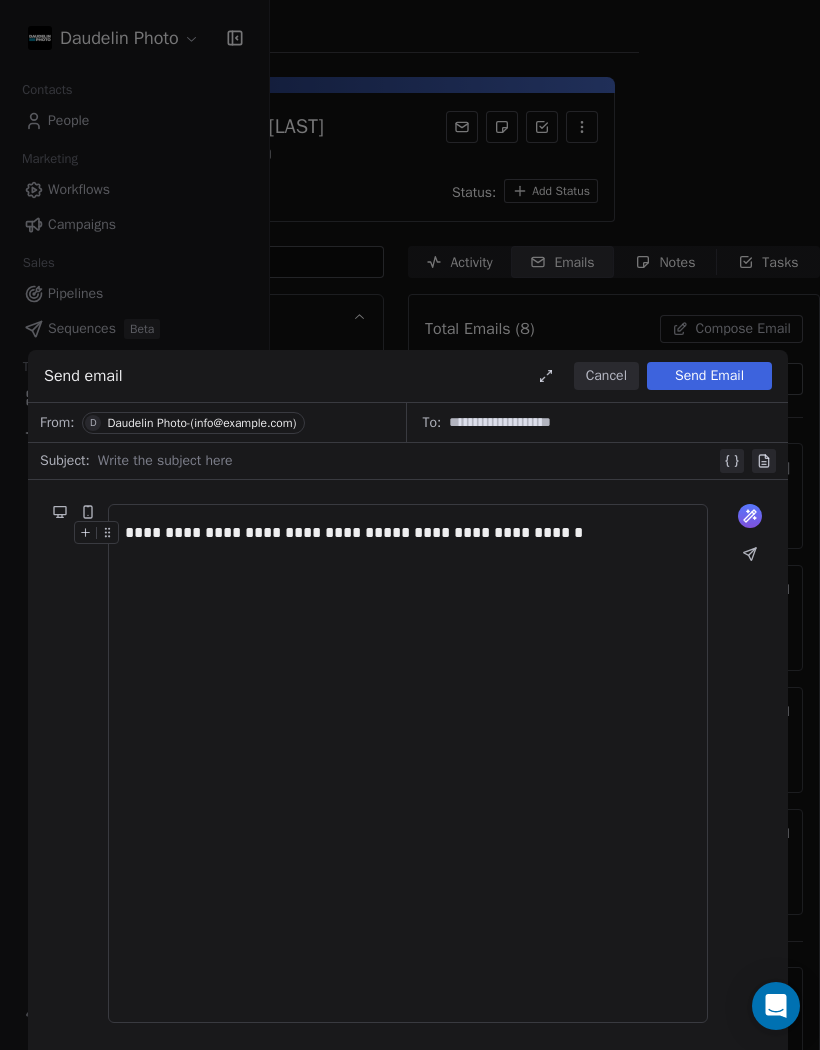 click on "**********" at bounding box center [410, 525] 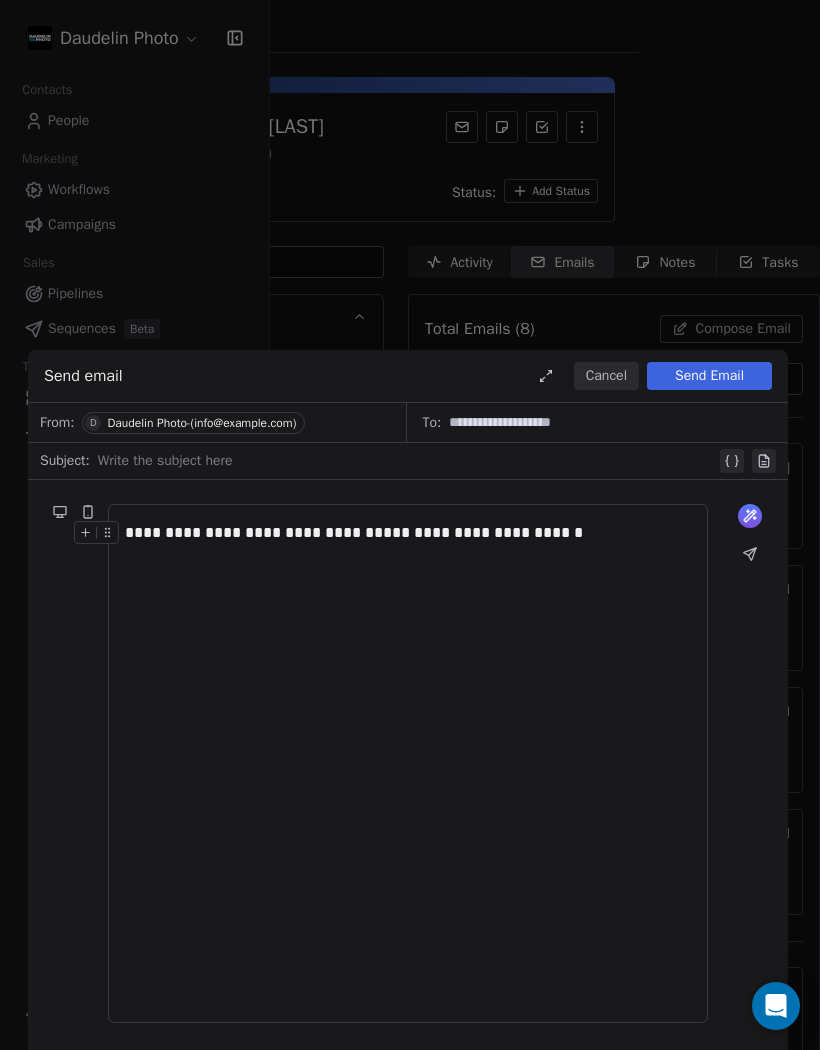 click on "Cancel" at bounding box center (606, 376) 